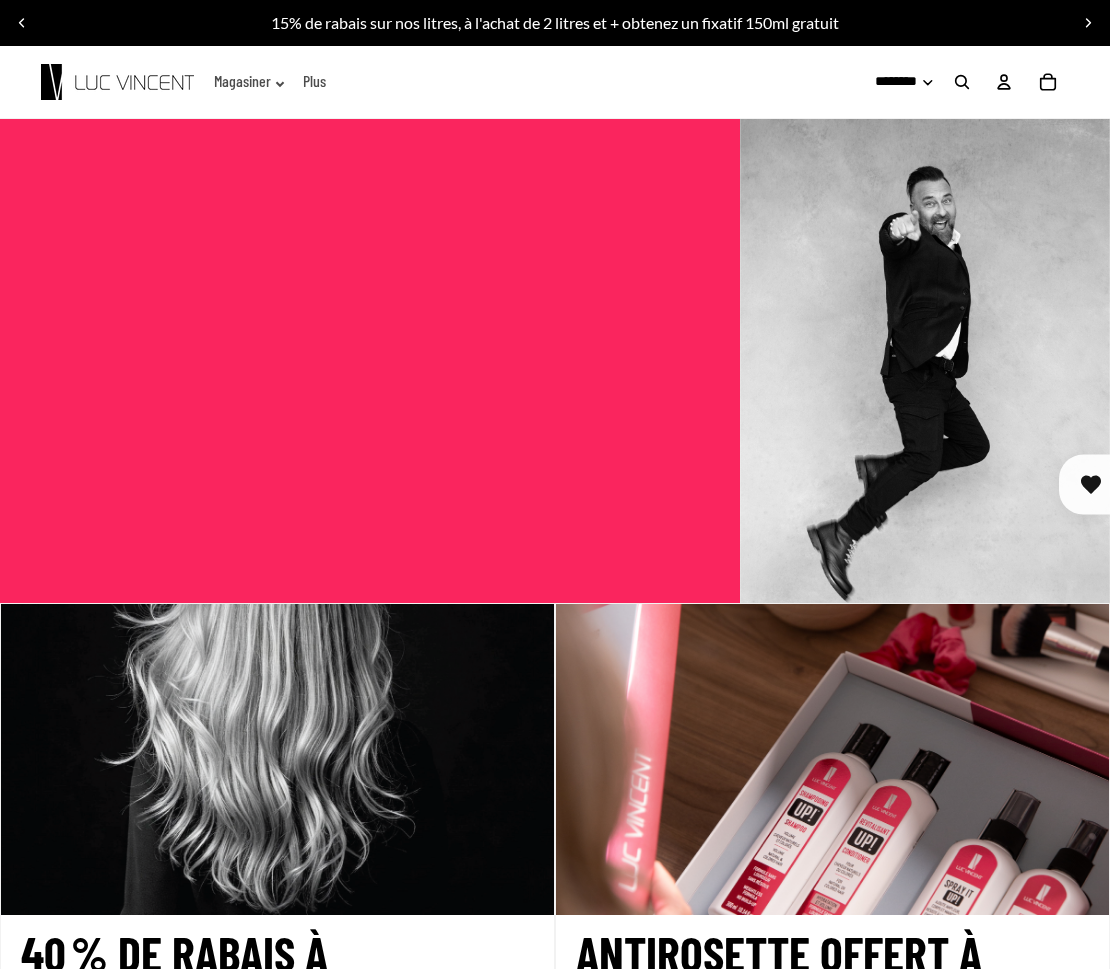 scroll, scrollTop: 369, scrollLeft: 0, axis: vertical 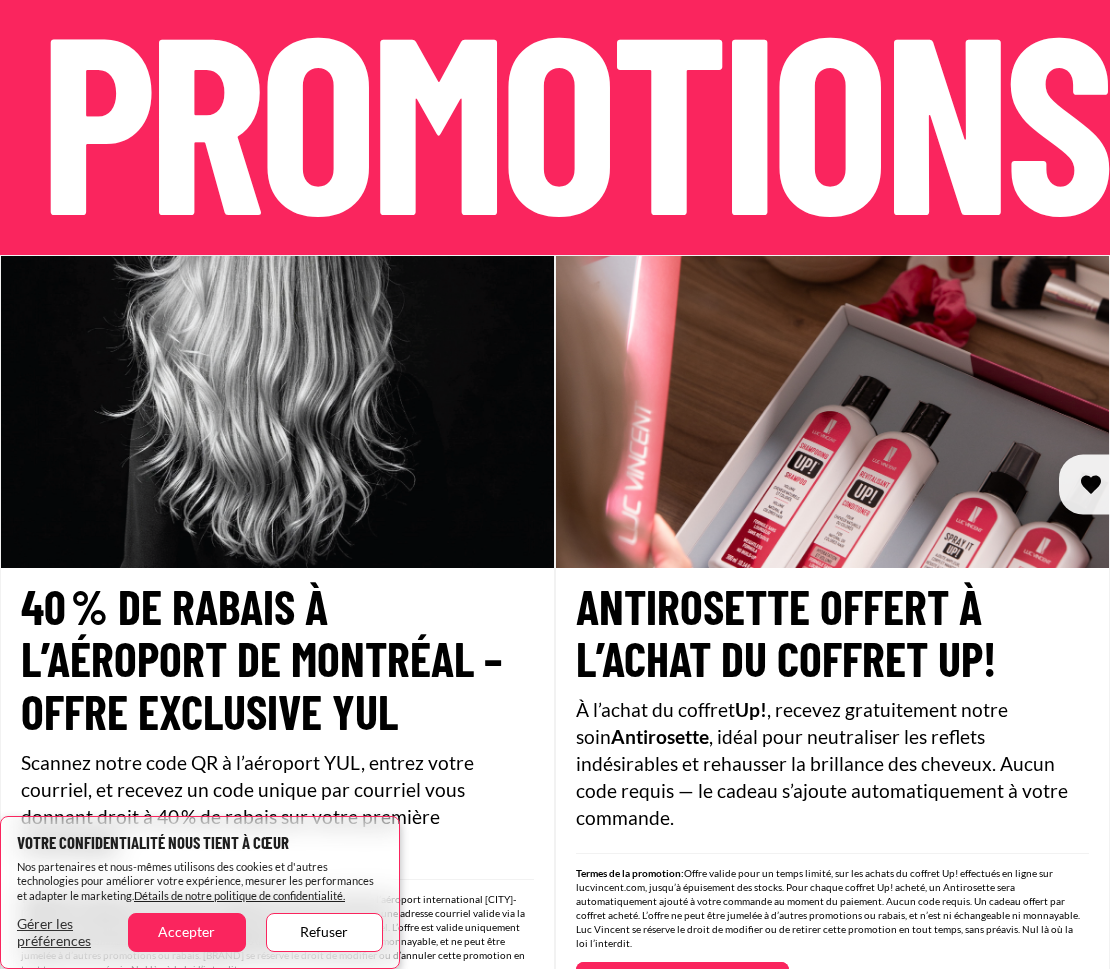 click on "Accepter" at bounding box center [186, 932] 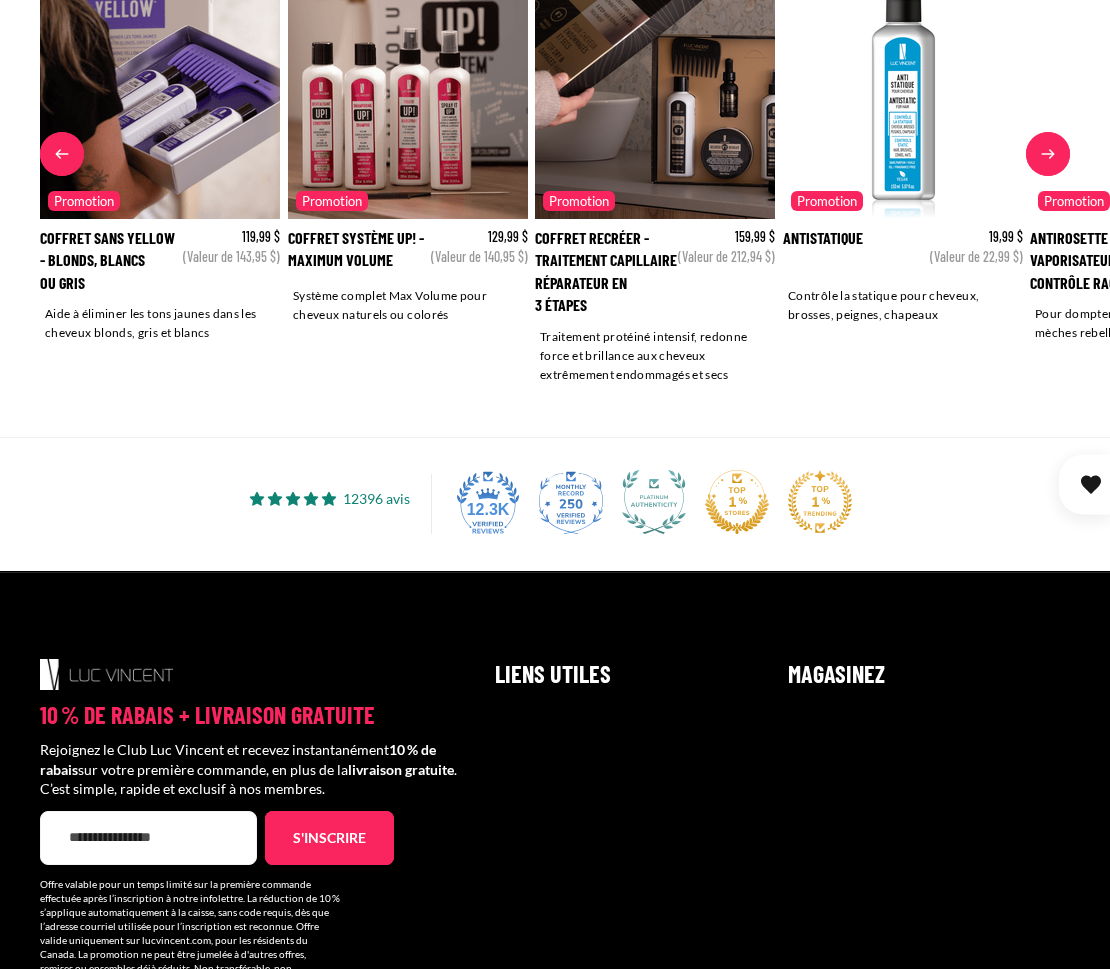 scroll, scrollTop: 3146, scrollLeft: 0, axis: vertical 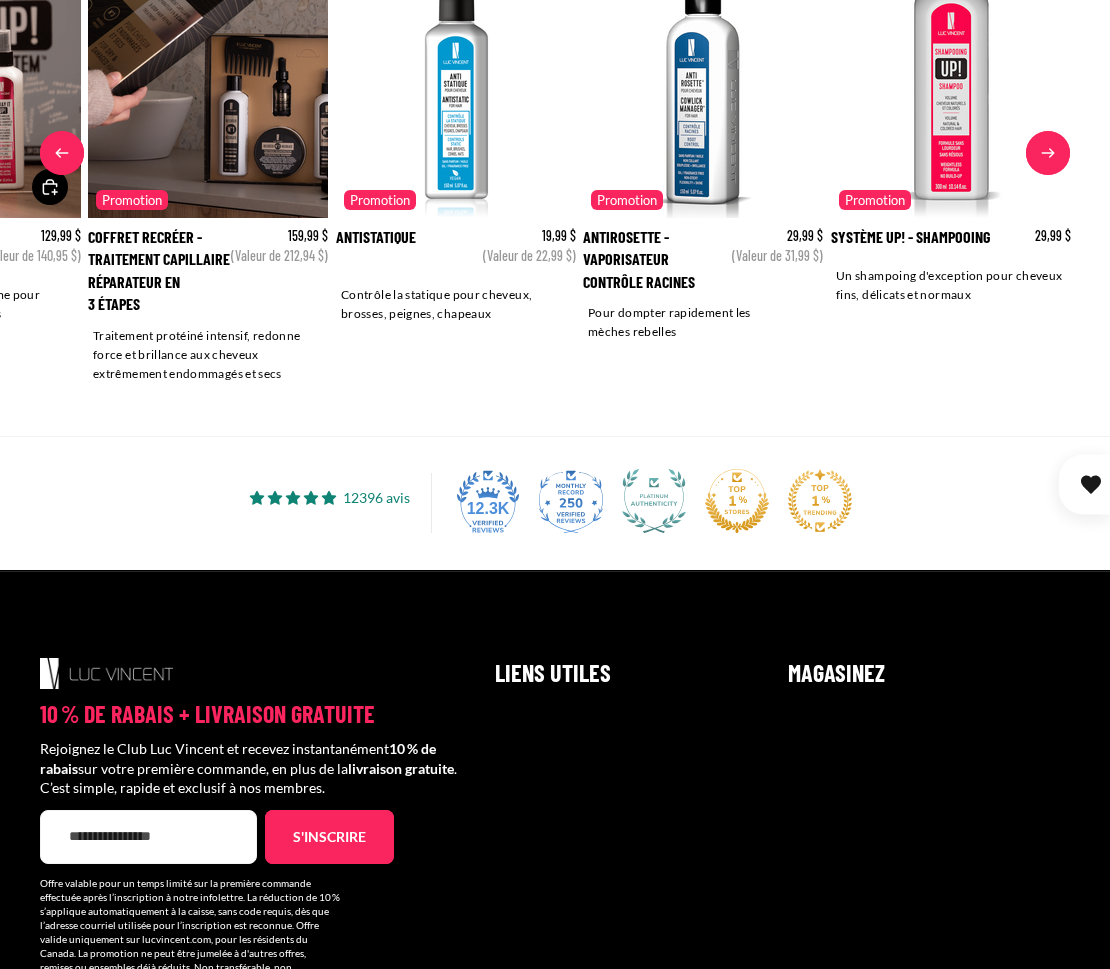 click at bounding box center (-39, 68) 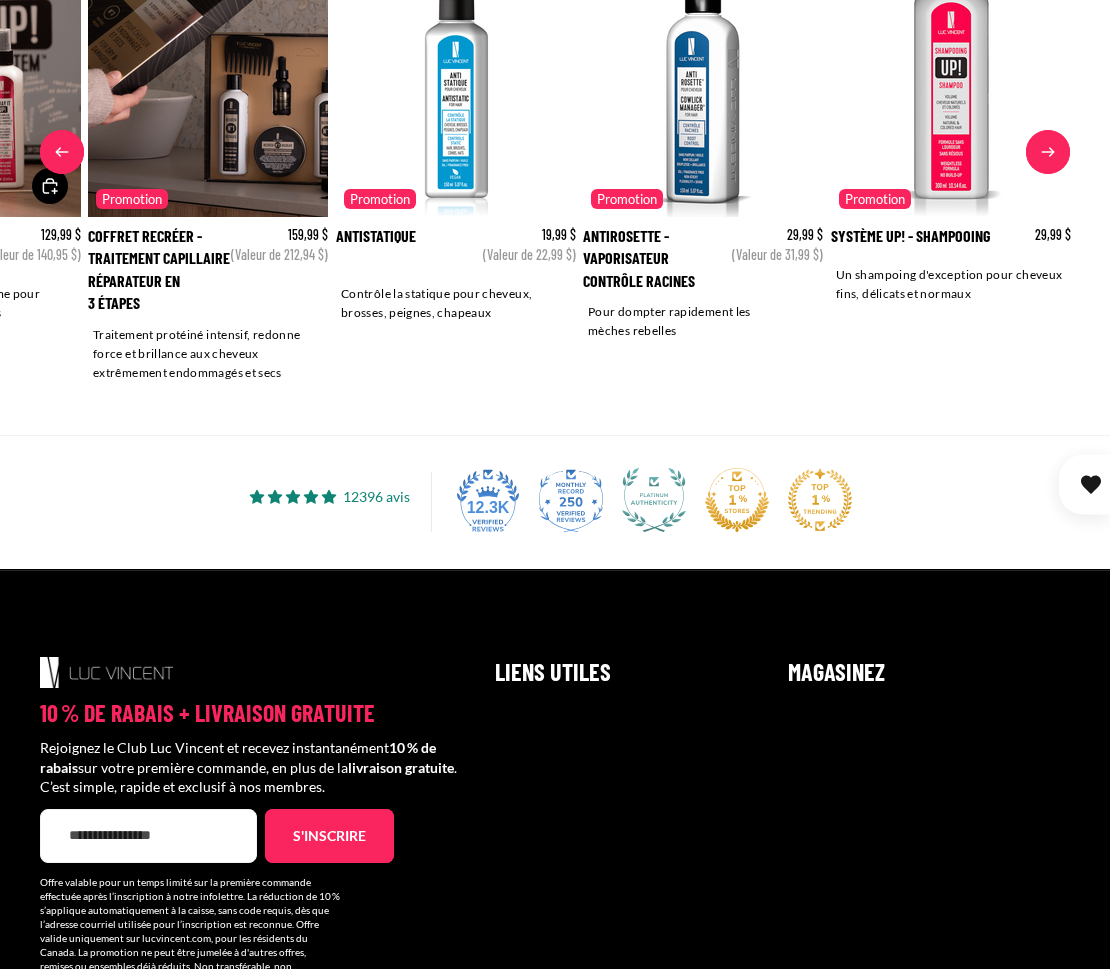 scroll, scrollTop: 3148, scrollLeft: 0, axis: vertical 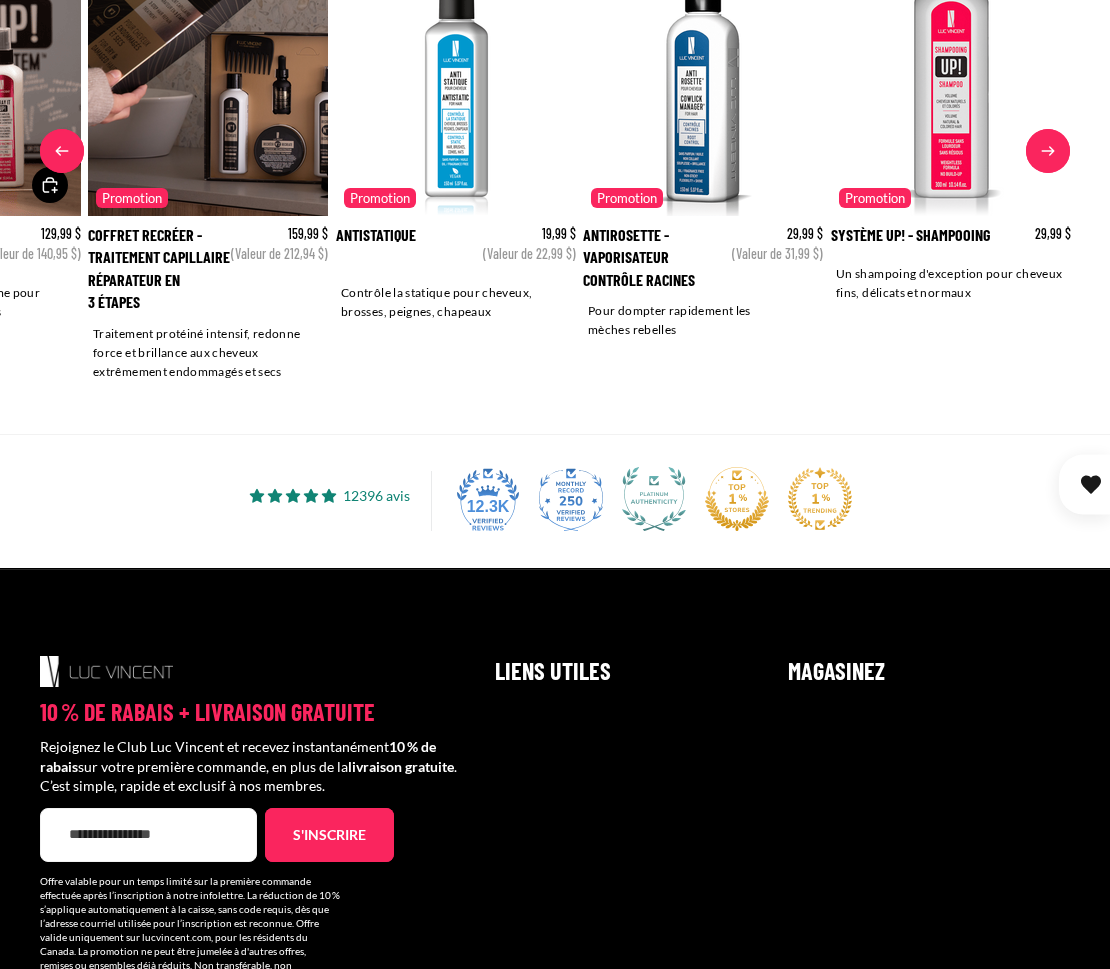 click at bounding box center [209, 66] 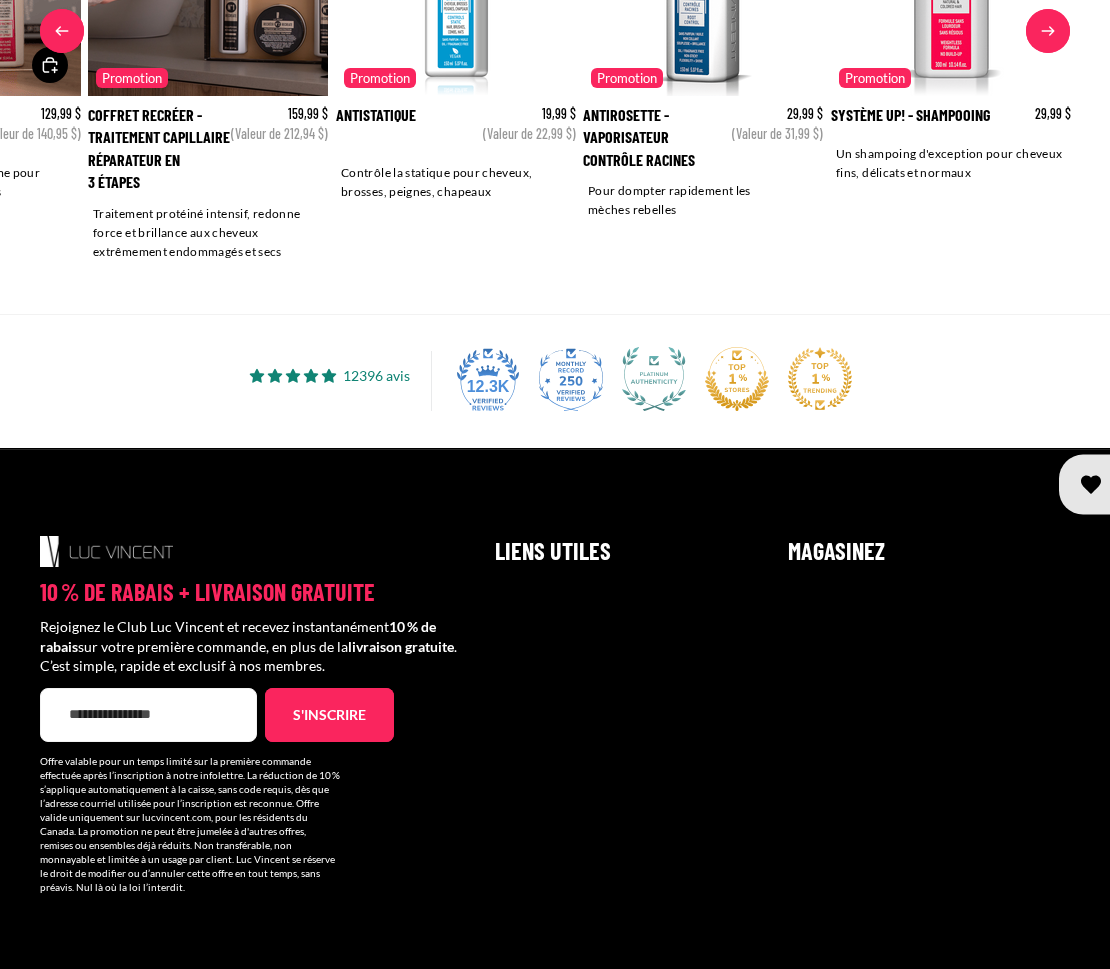 scroll, scrollTop: 3265, scrollLeft: 0, axis: vertical 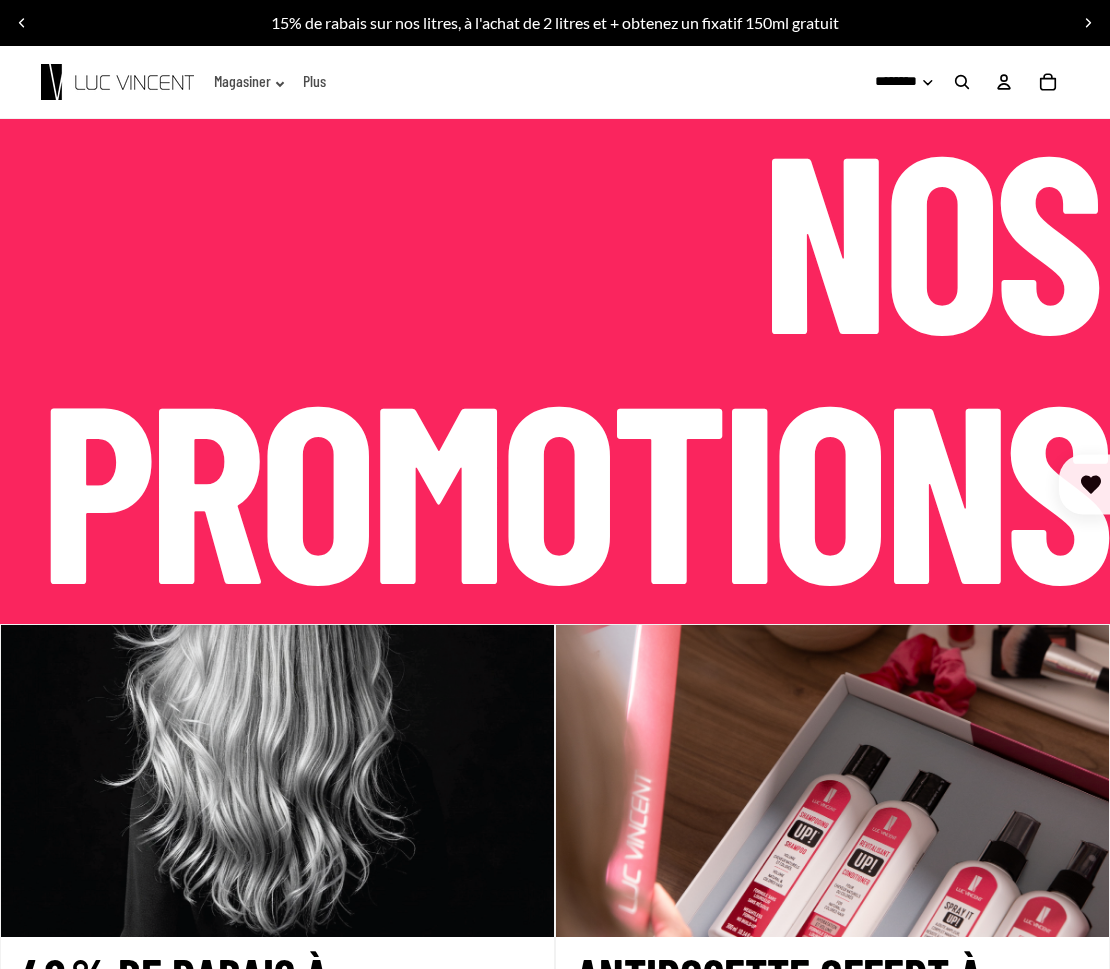 click on "Magasiner" at bounding box center (0, 0) 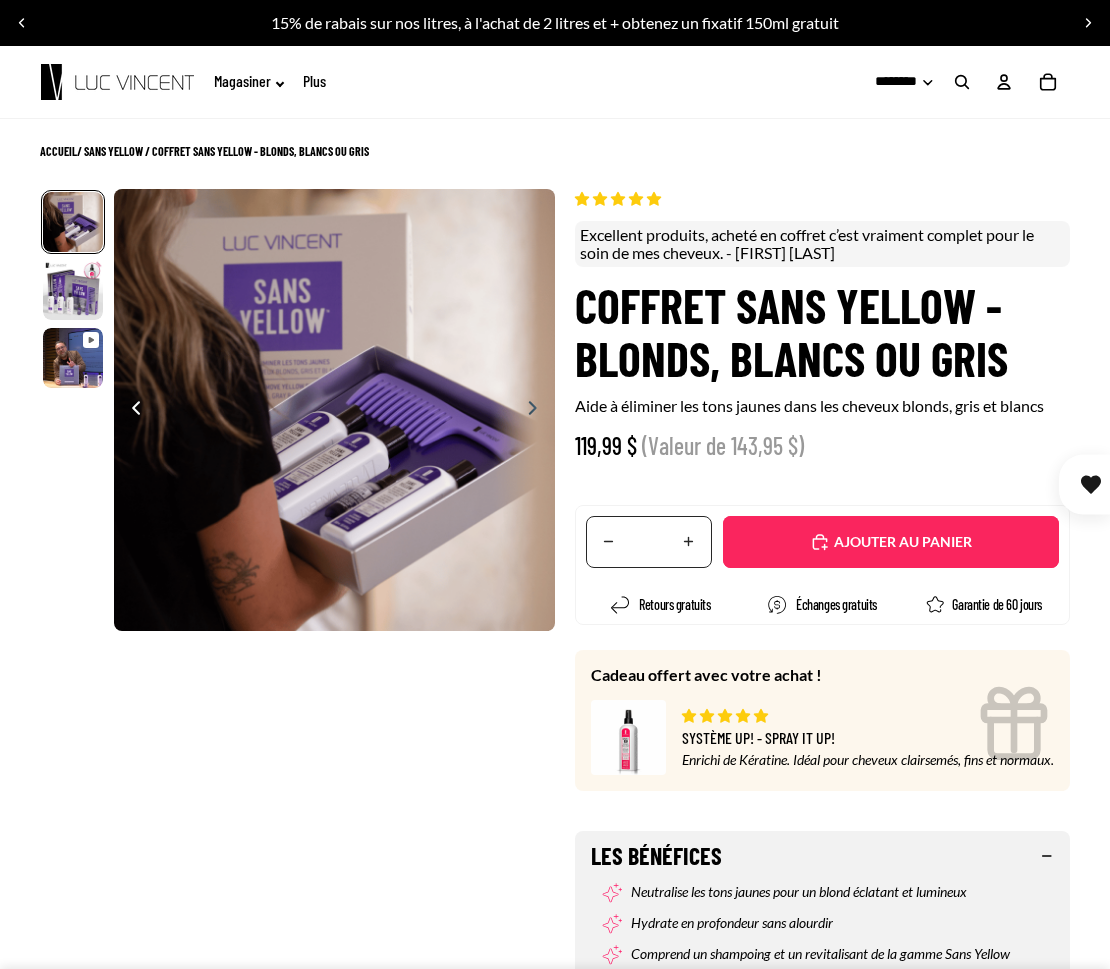 scroll, scrollTop: 125, scrollLeft: 0, axis: vertical 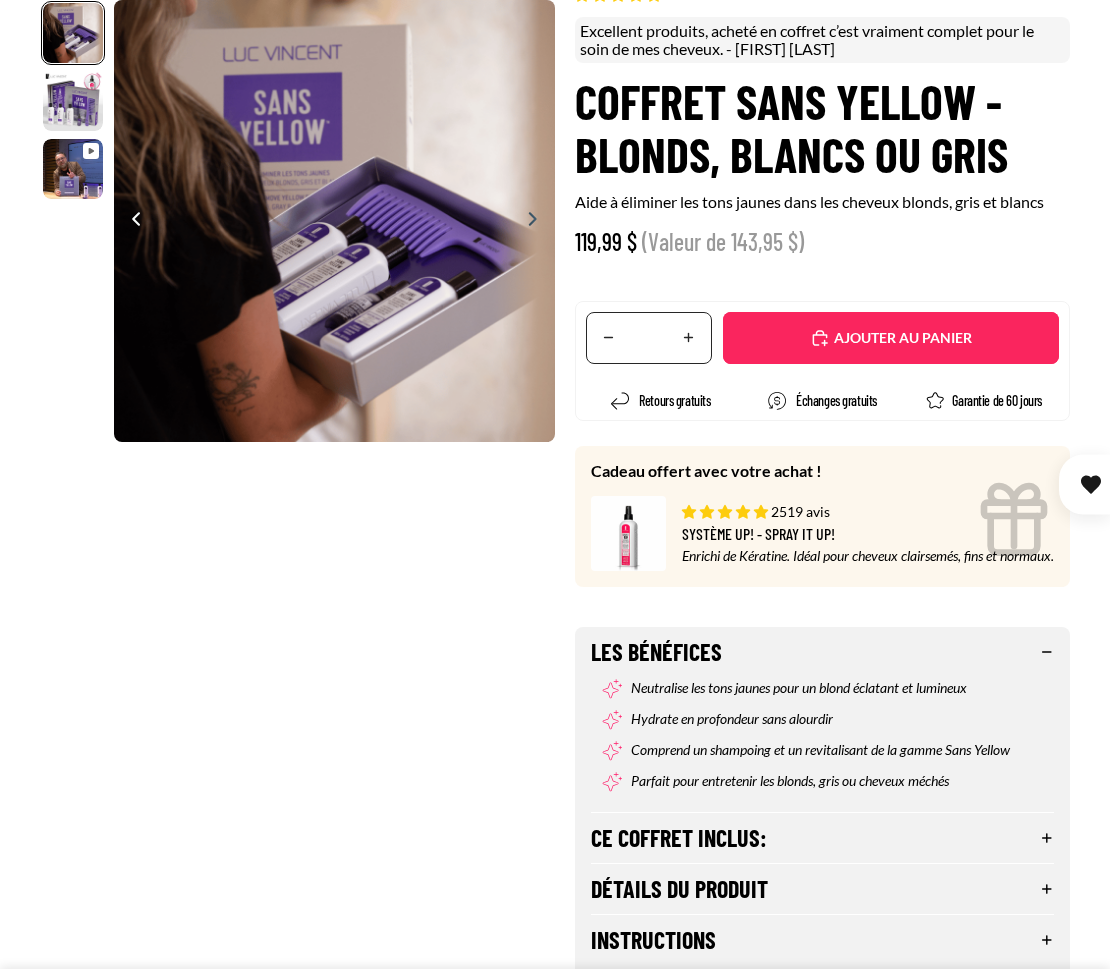 select on "**********" 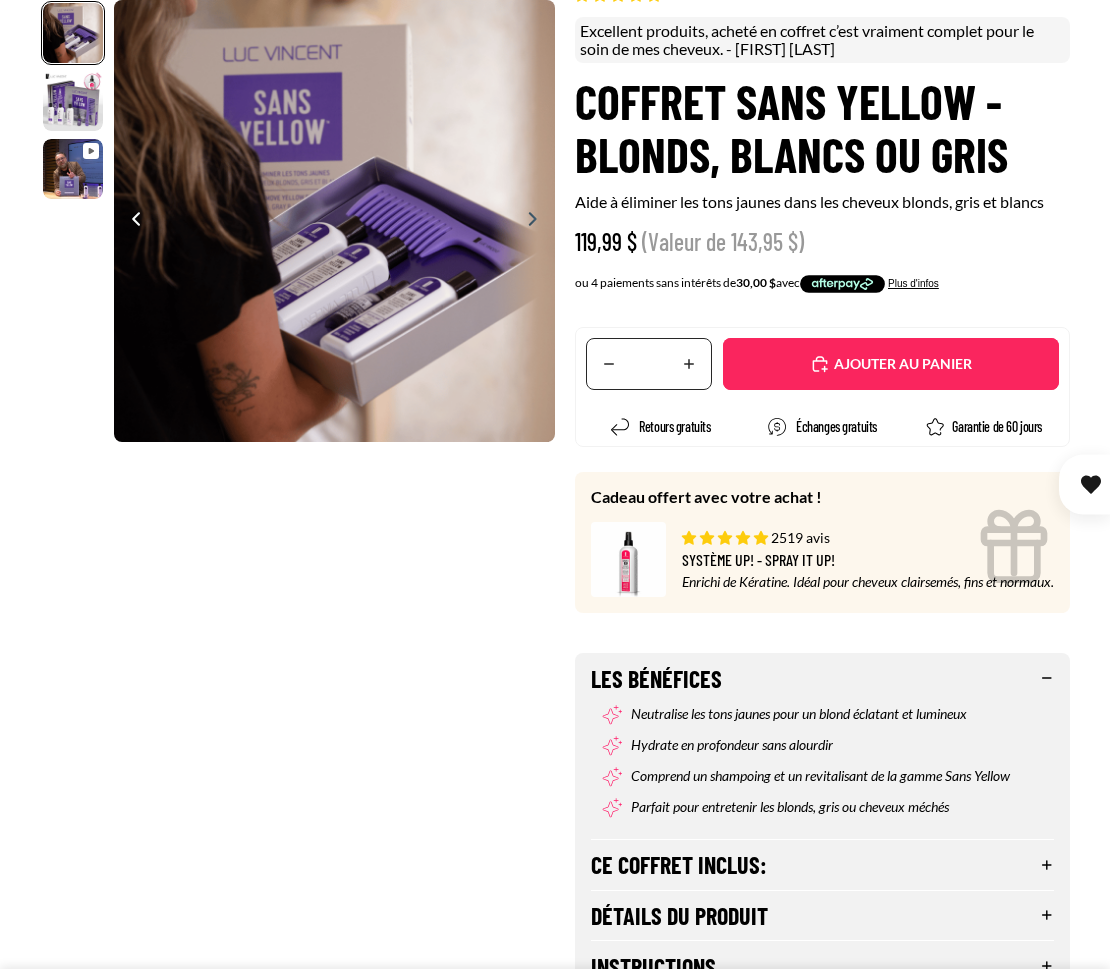 scroll, scrollTop: 205, scrollLeft: 0, axis: vertical 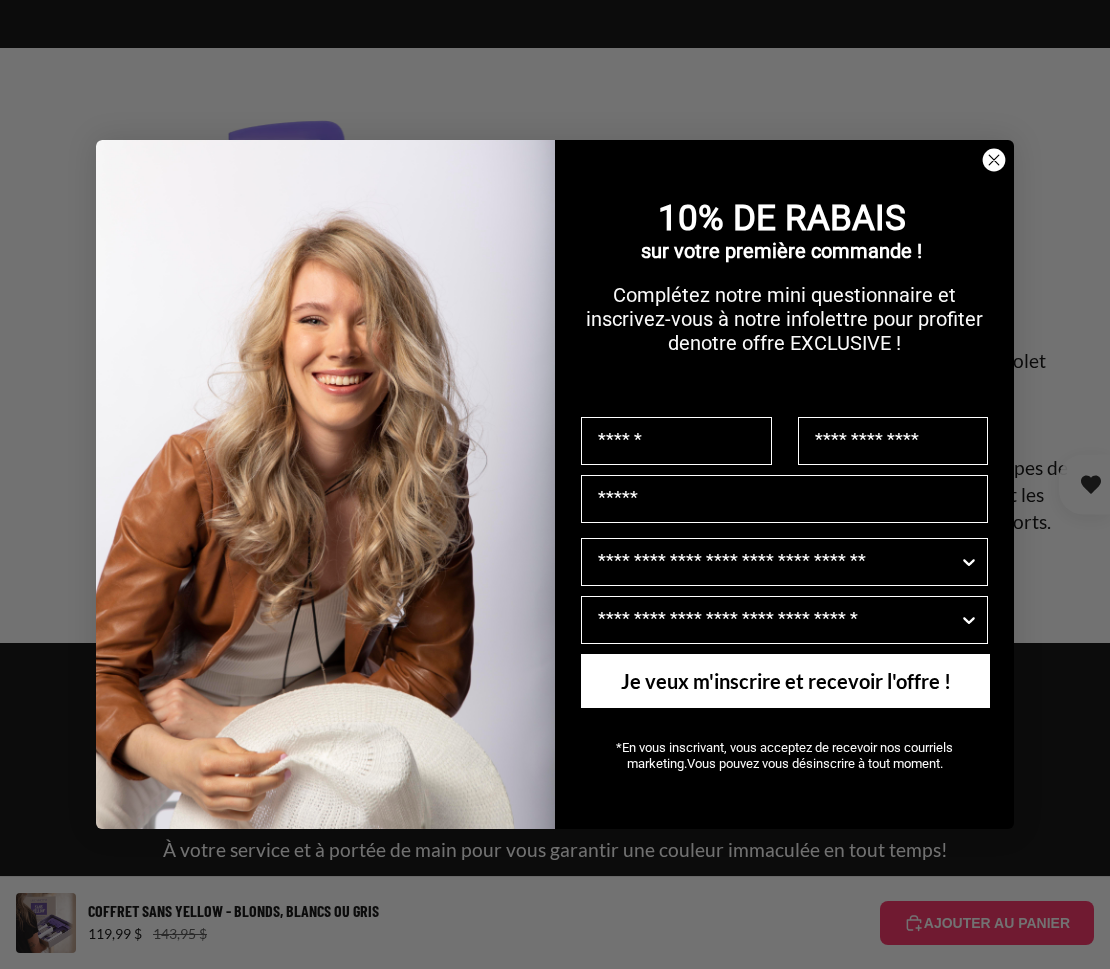click 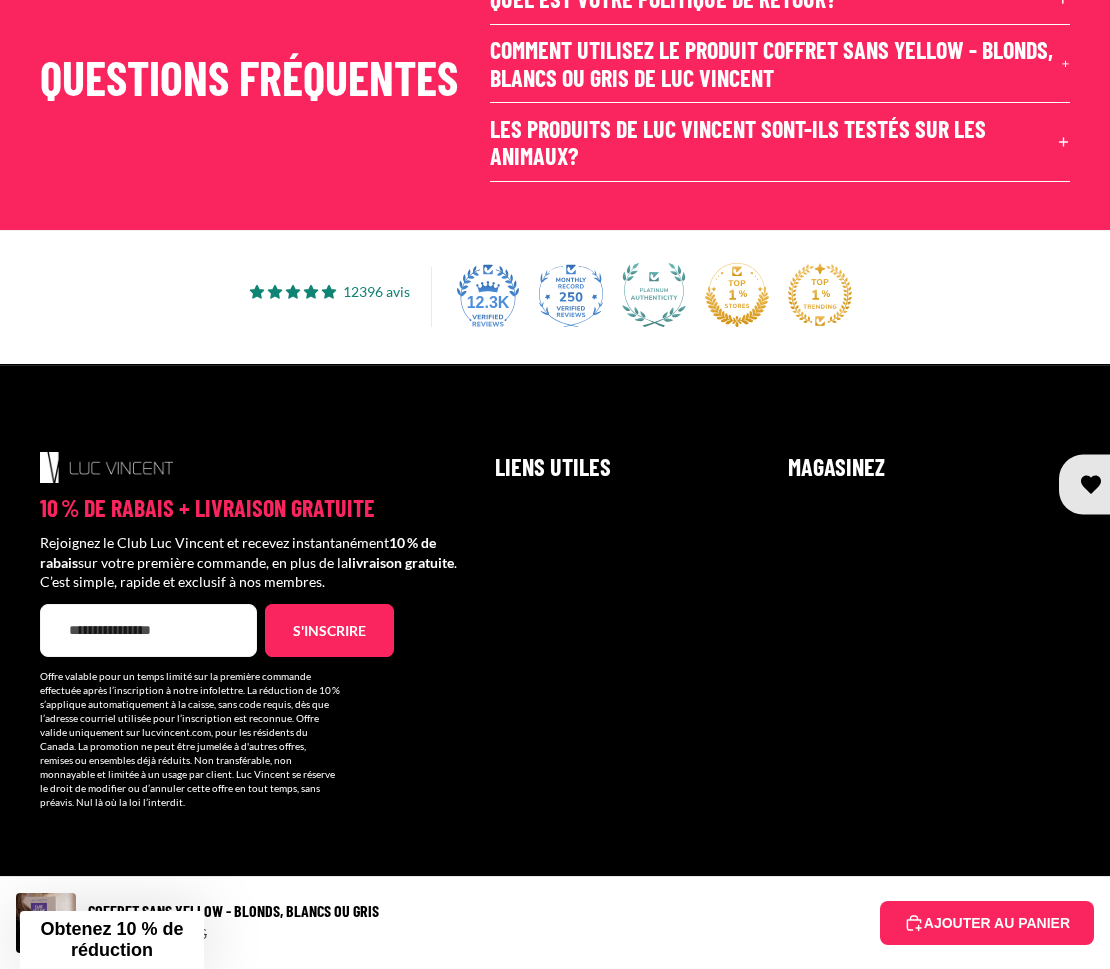 scroll, scrollTop: 8256, scrollLeft: 0, axis: vertical 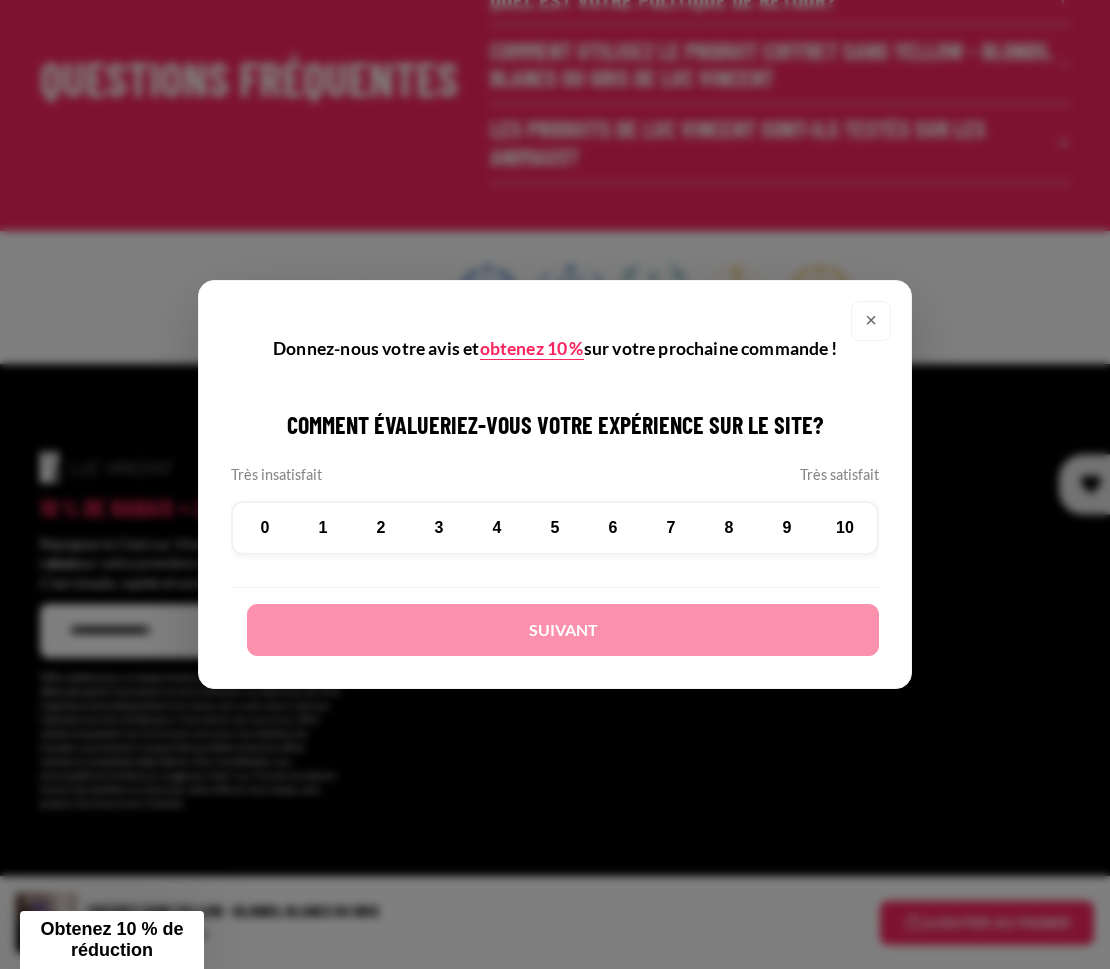 click on "×" at bounding box center [871, 321] 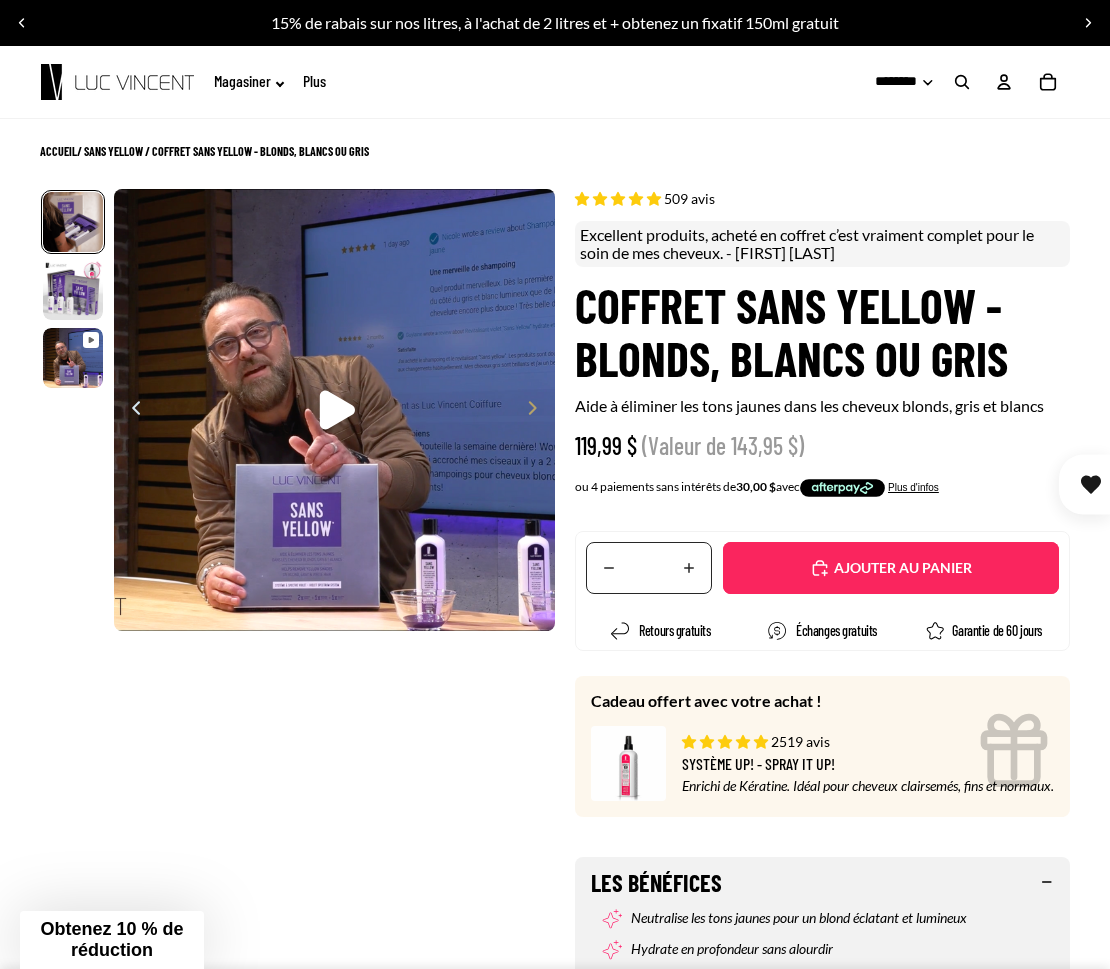 scroll, scrollTop: 0, scrollLeft: 0, axis: both 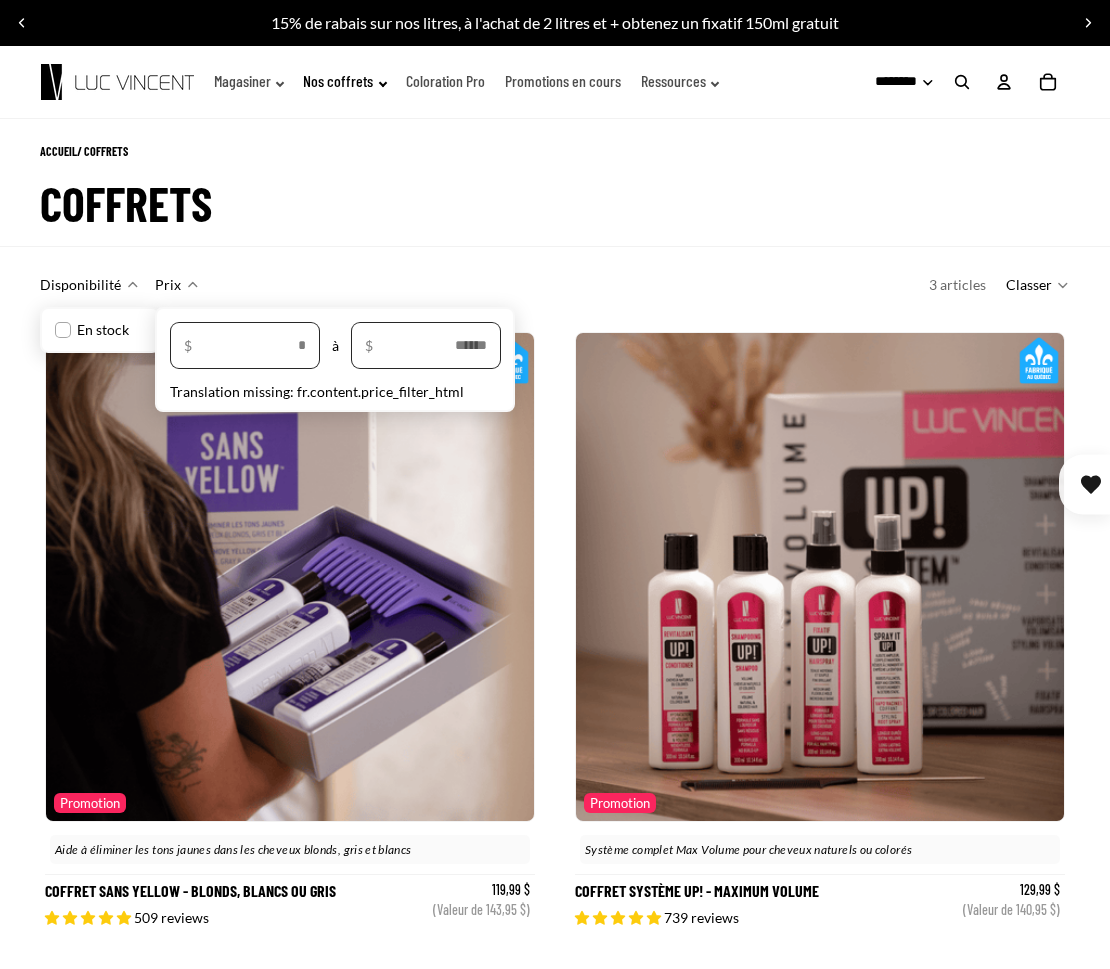 click at bounding box center (820, 577) 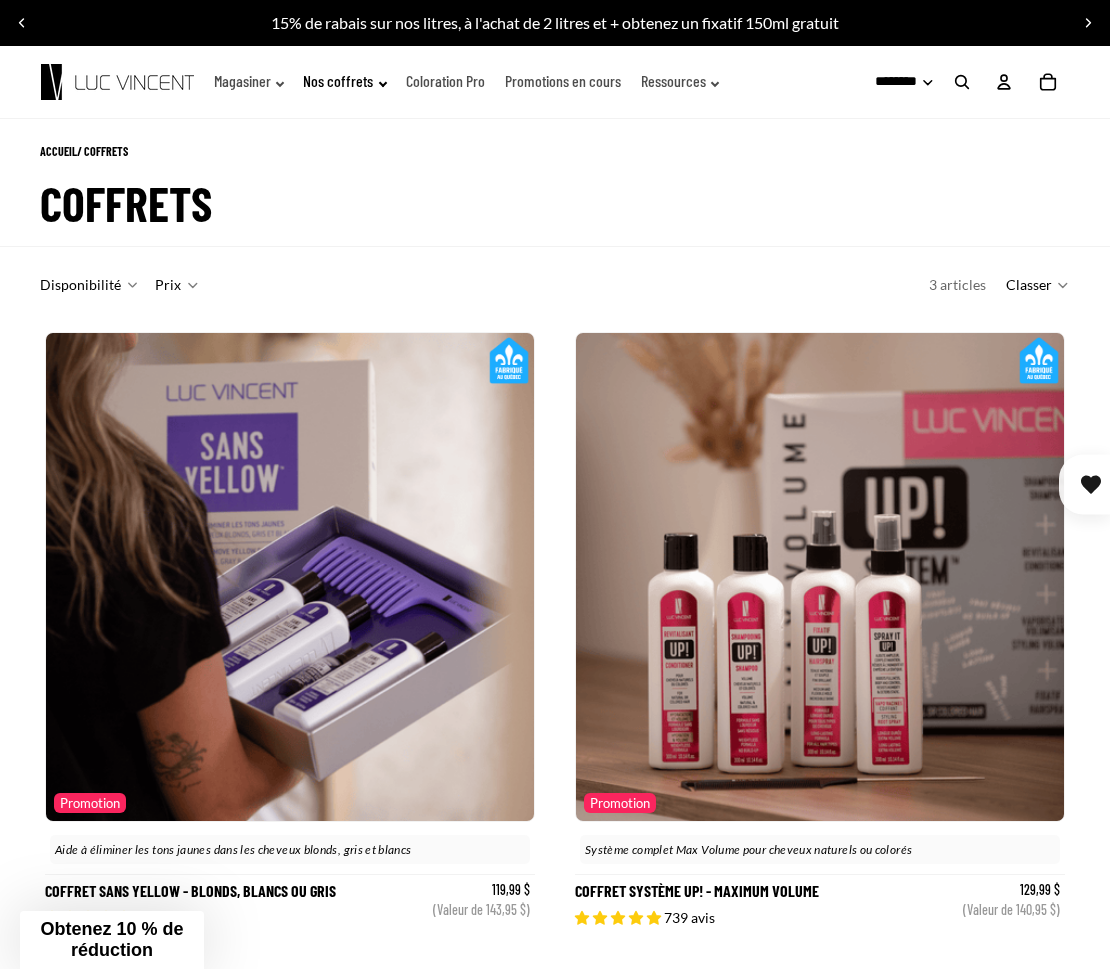 click at bounding box center (820, 577) 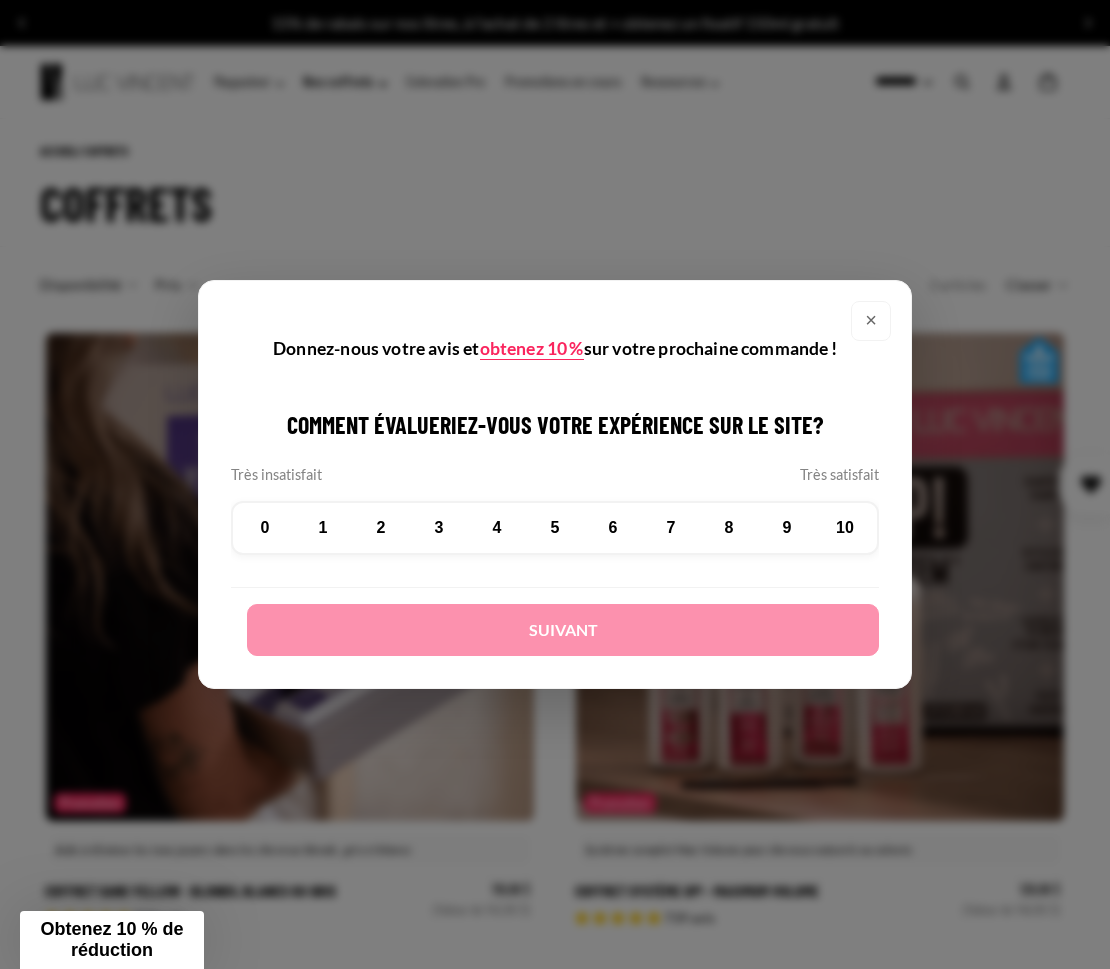 click on "×" at bounding box center (871, 321) 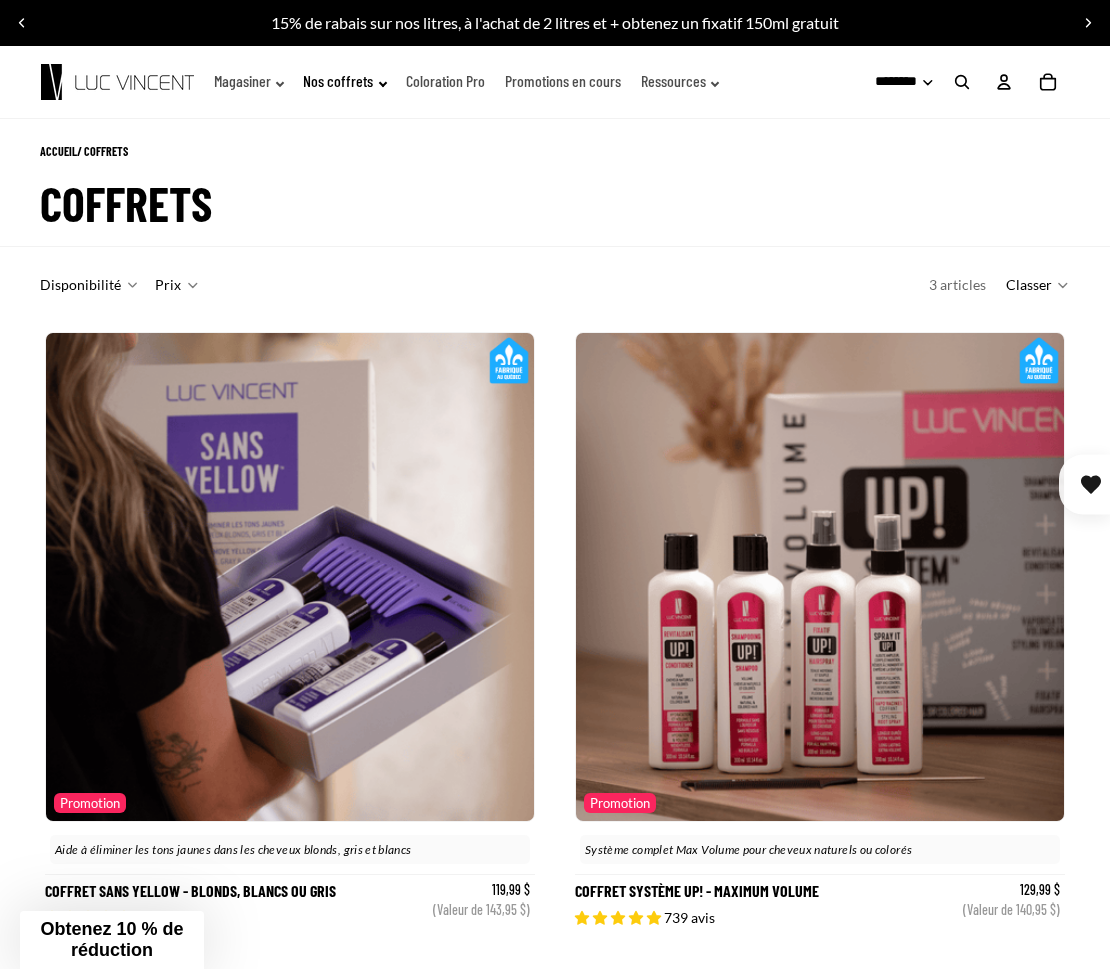 click on "Promotions en cours" at bounding box center [0, 0] 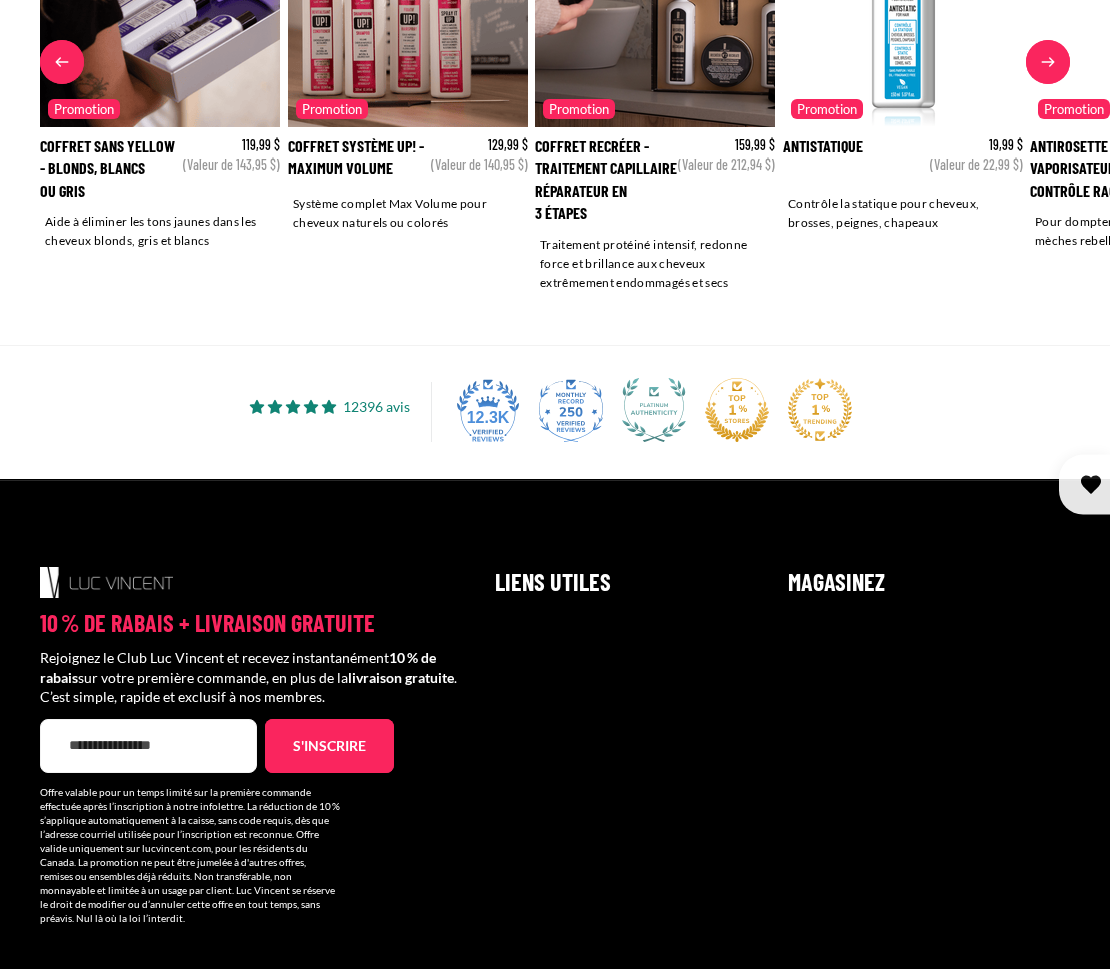 scroll, scrollTop: 3250, scrollLeft: 0, axis: vertical 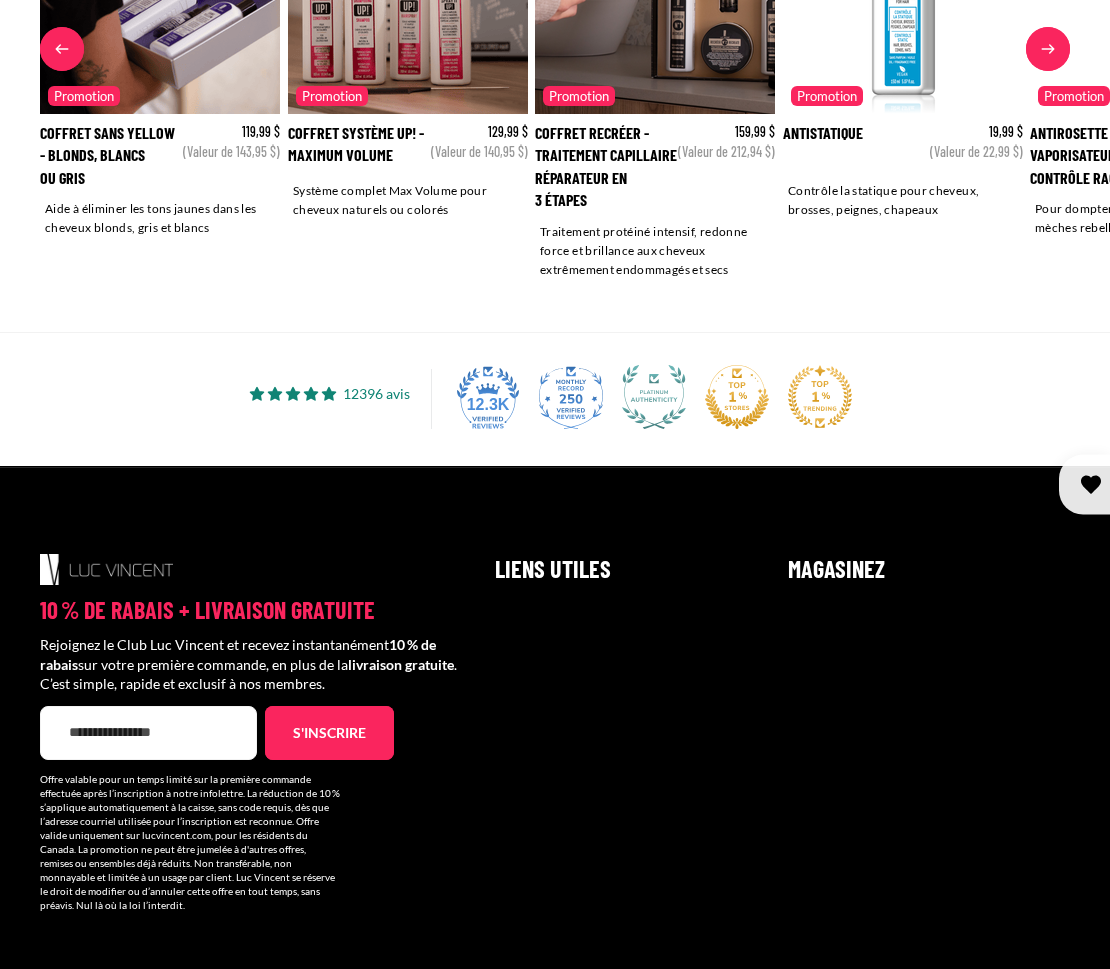 click on "Promotion" at bounding box center (332, 96) 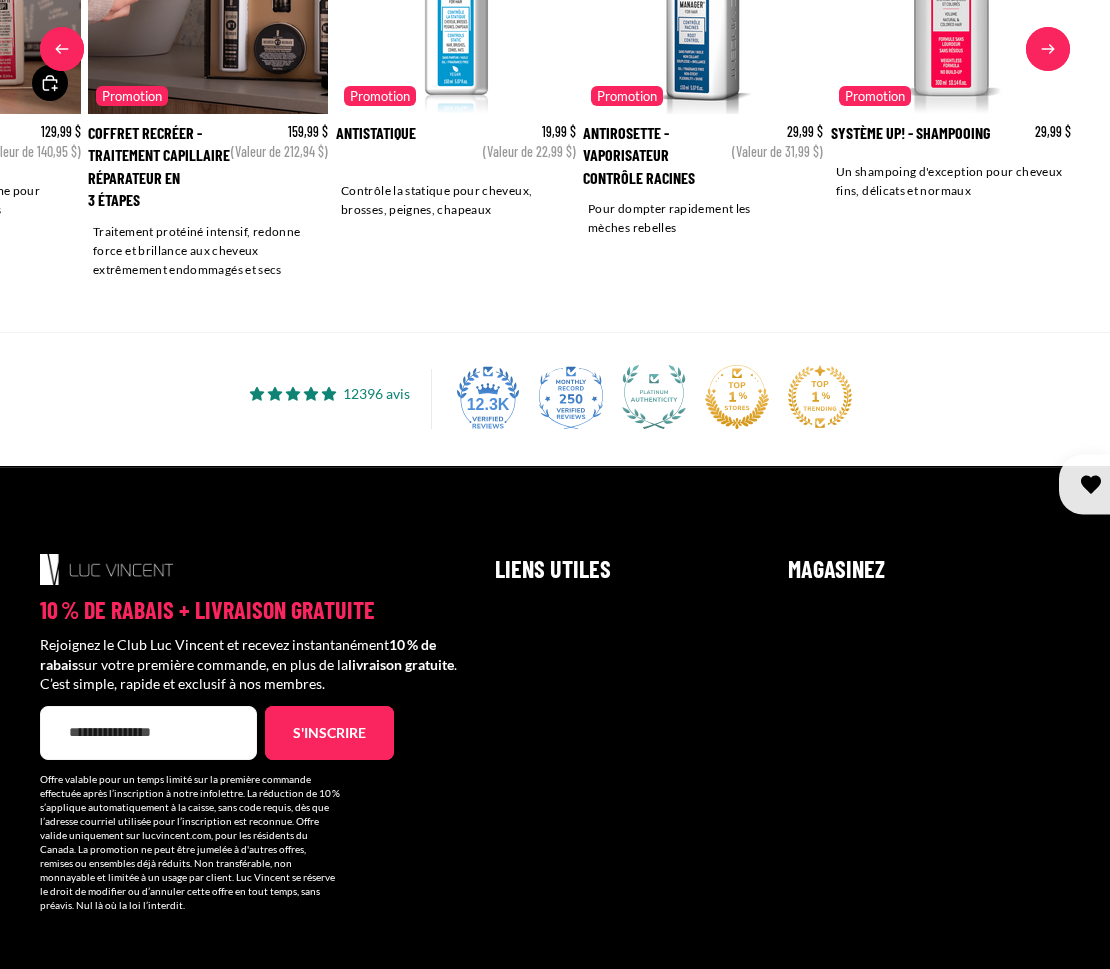 scroll, scrollTop: 0, scrollLeft: 686, axis: horizontal 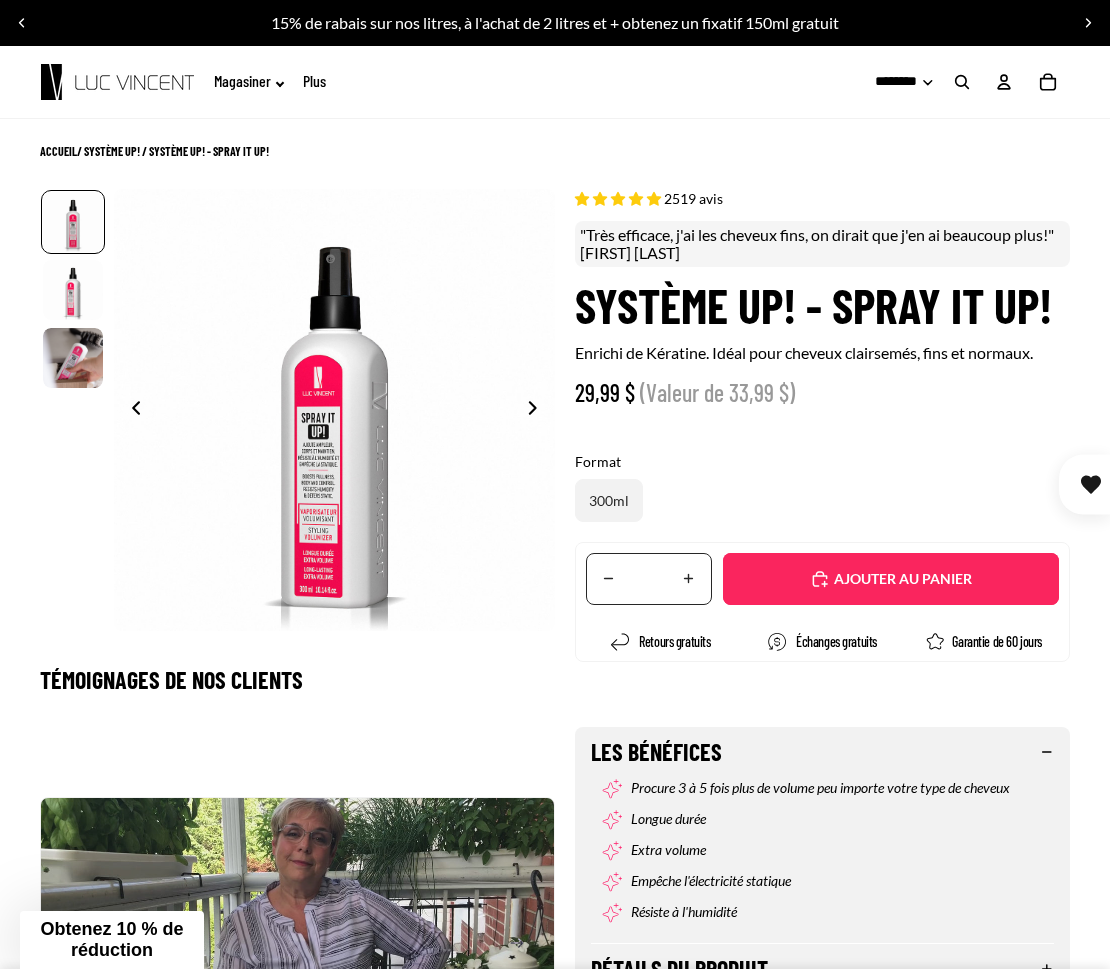 select on "**********" 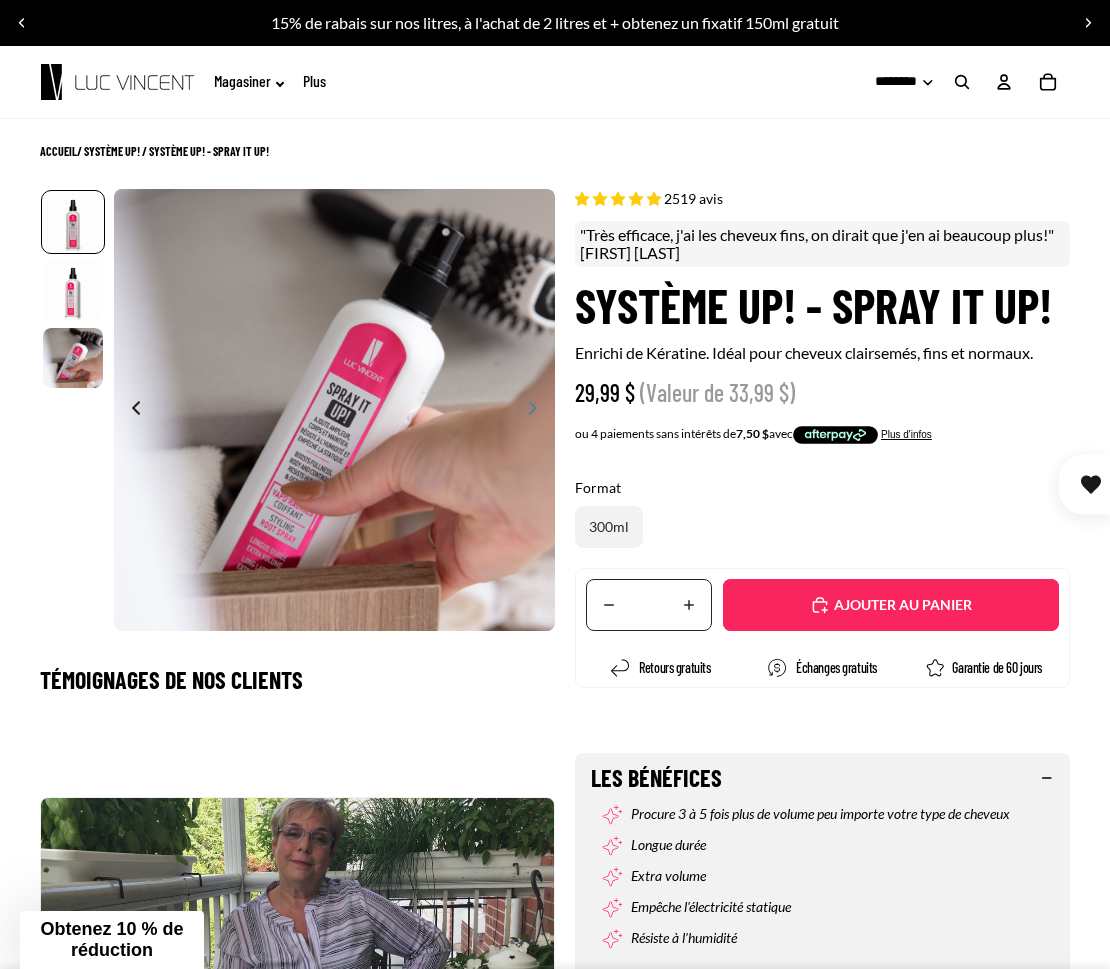 scroll, scrollTop: 0, scrollLeft: 671, axis: horizontal 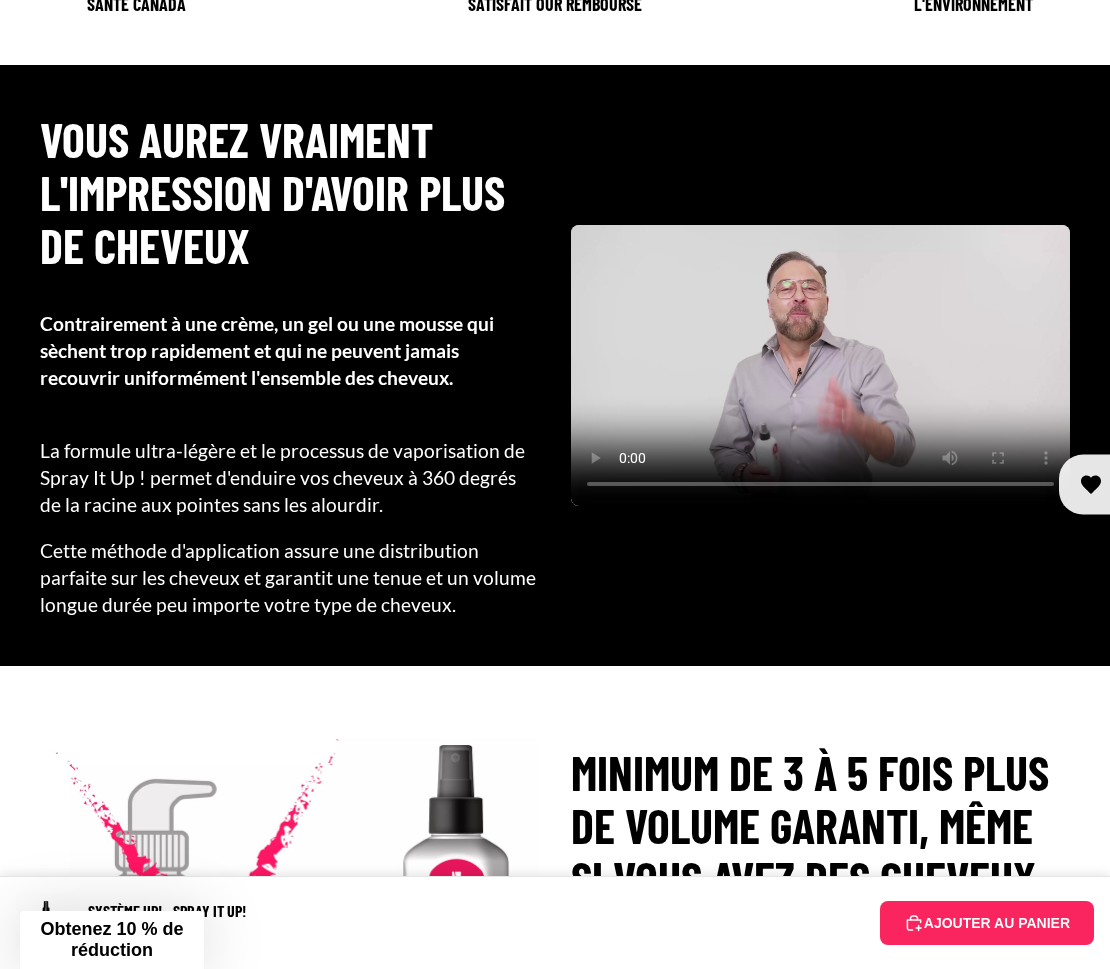 click on "Détails du produit" at bounding box center (822, -348) 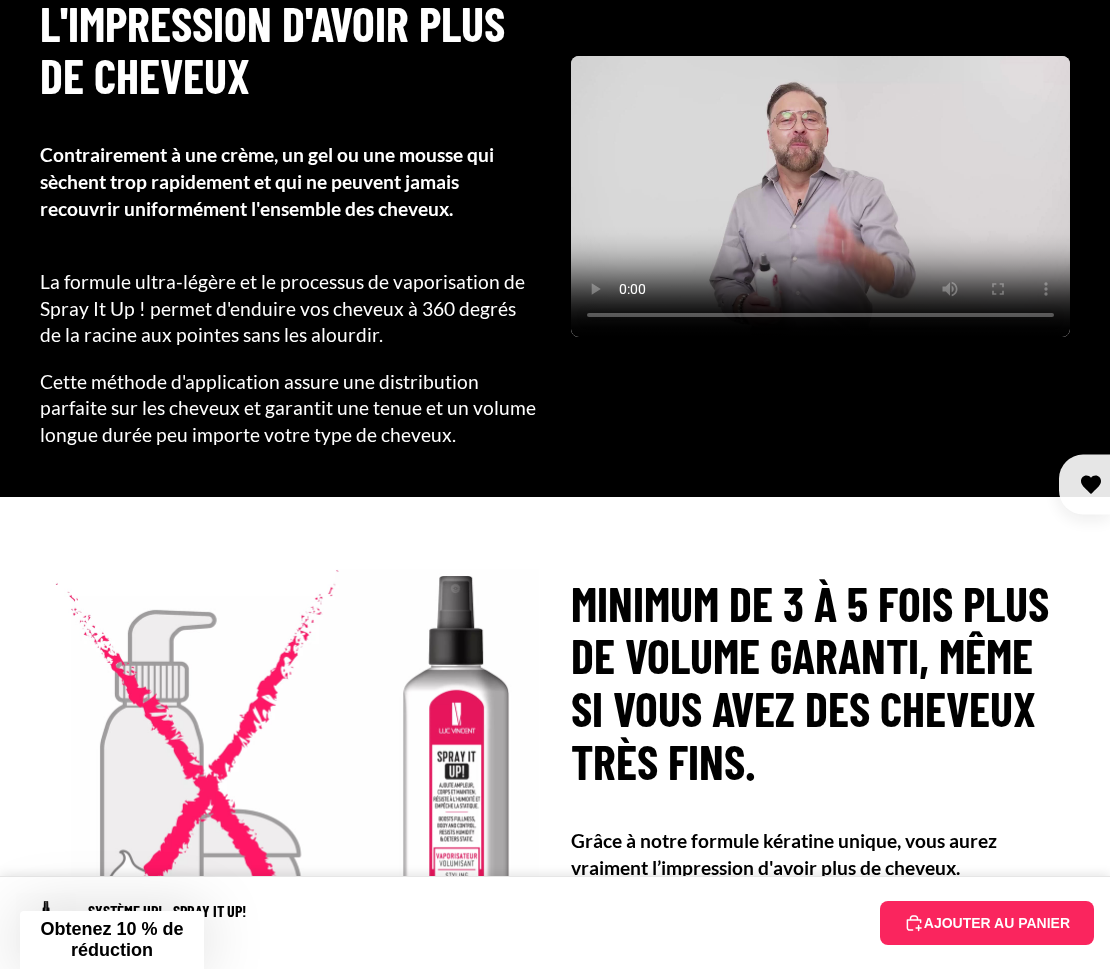 scroll, scrollTop: 1548, scrollLeft: 0, axis: vertical 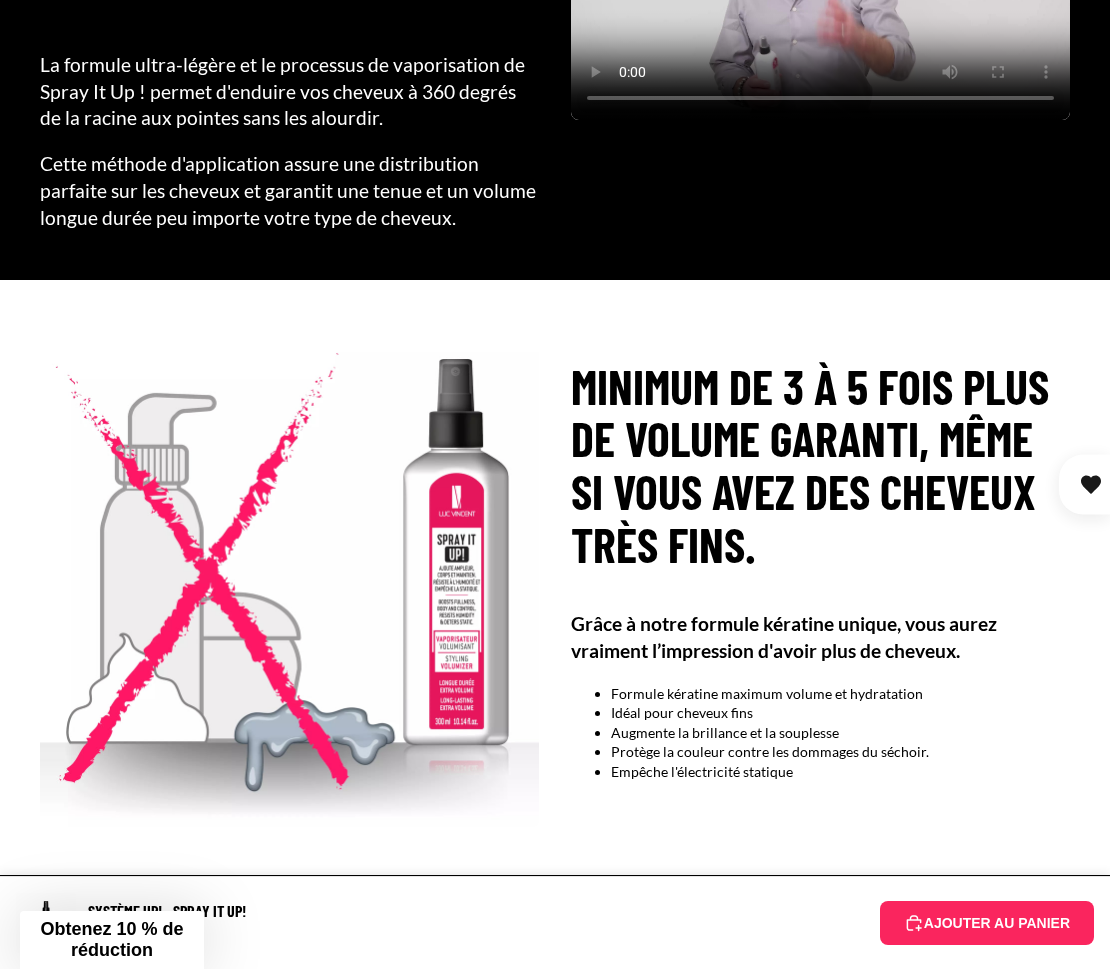 click on "Ingrédients" at bounding box center [822, -684] 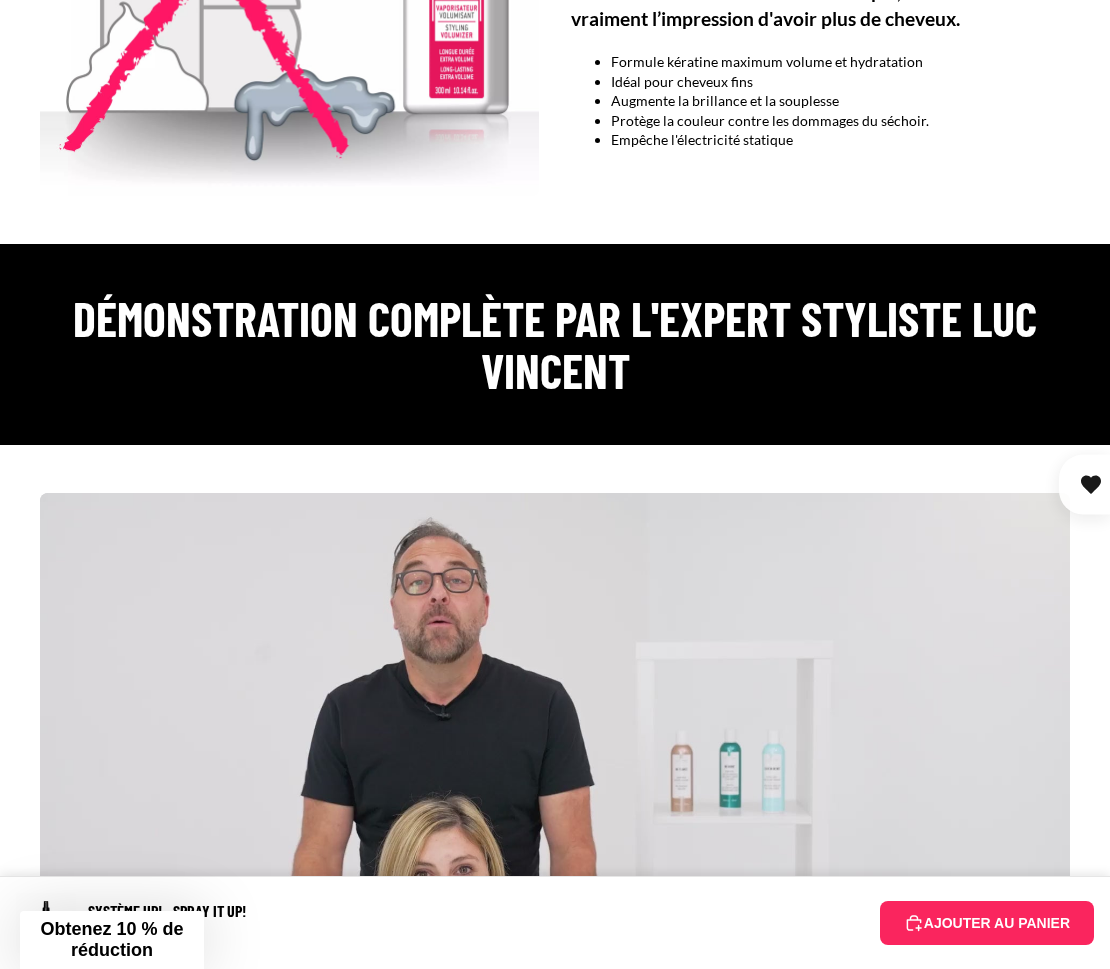 scroll, scrollTop: 2562, scrollLeft: 0, axis: vertical 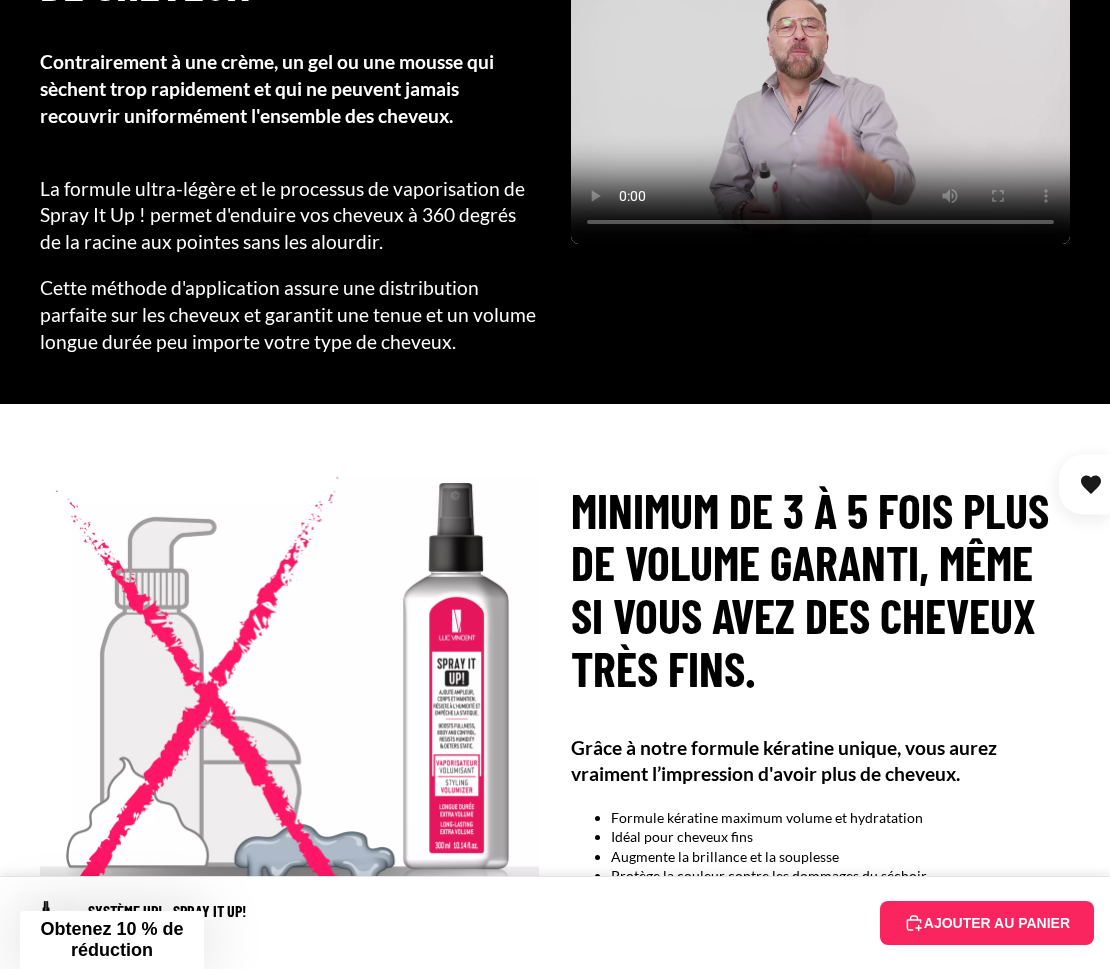 click on "Instructions" at bounding box center (822, -509) 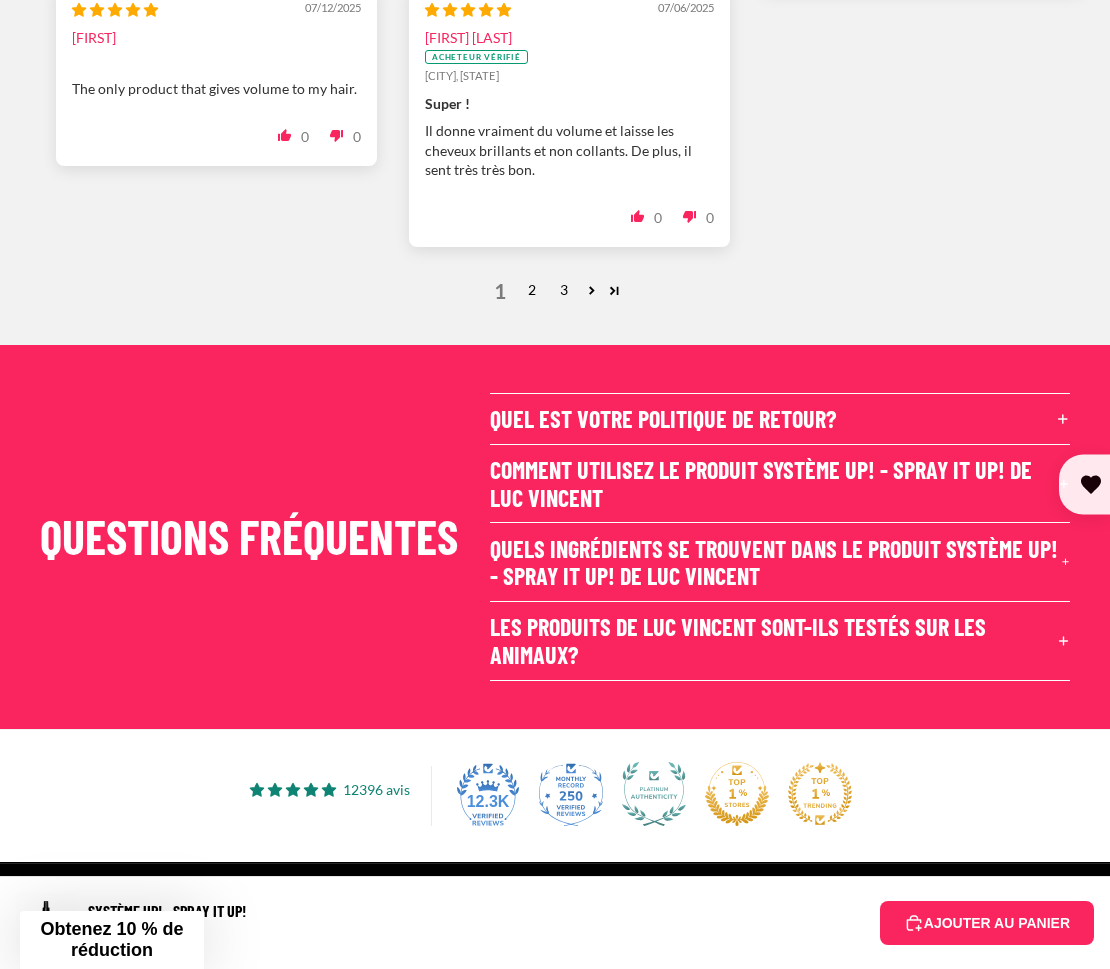 scroll, scrollTop: 7174, scrollLeft: 0, axis: vertical 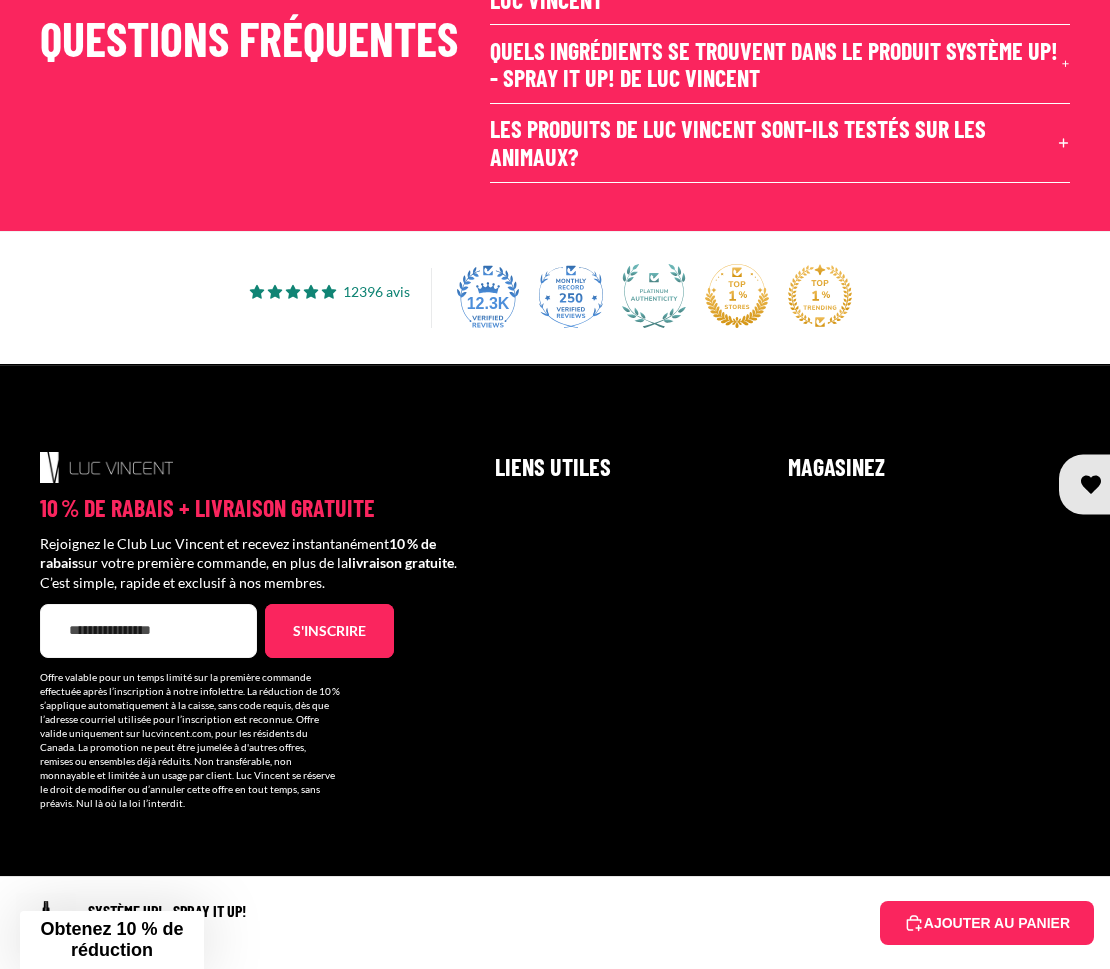 click on "Comment utilisez le produit Système Up! - Spray it up! de Luc Vincent" at bounding box center [780, -14] 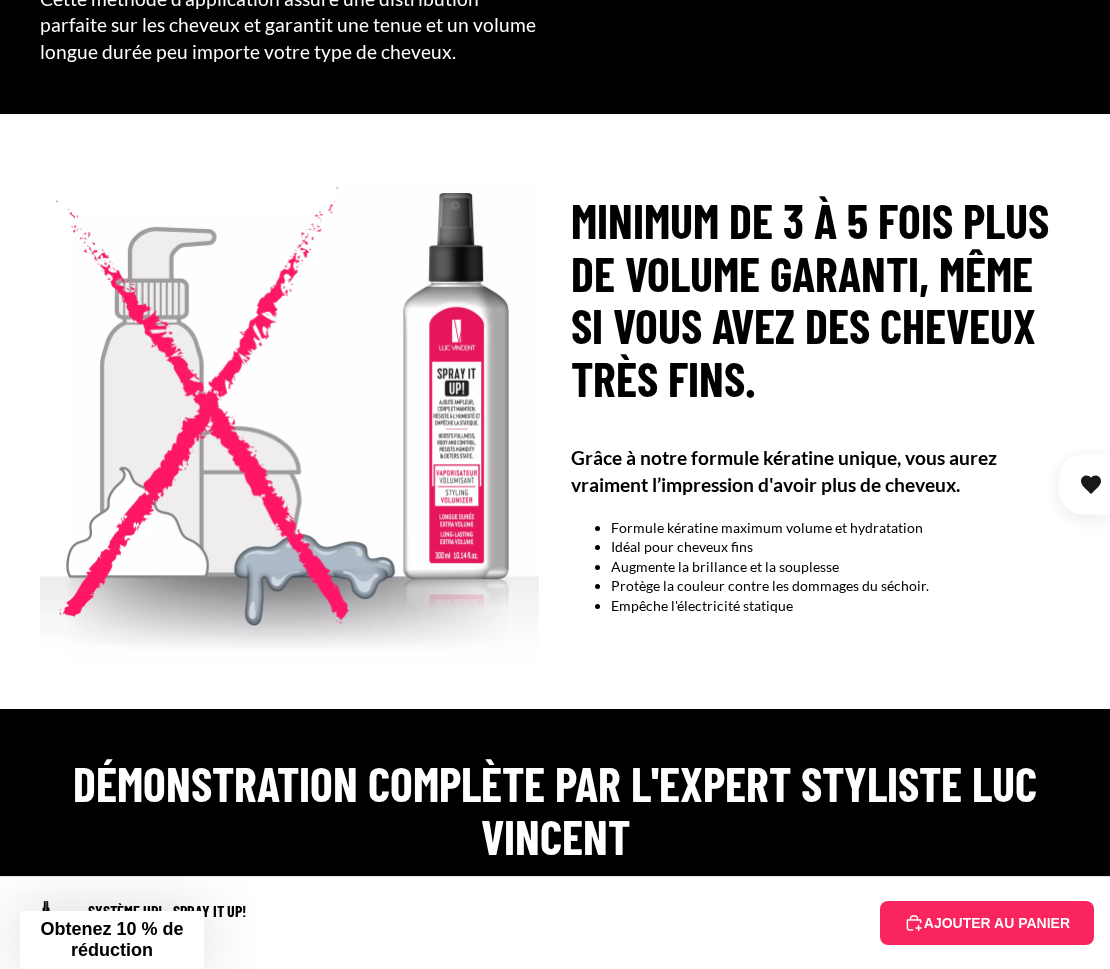 scroll, scrollTop: 2967, scrollLeft: 0, axis: vertical 